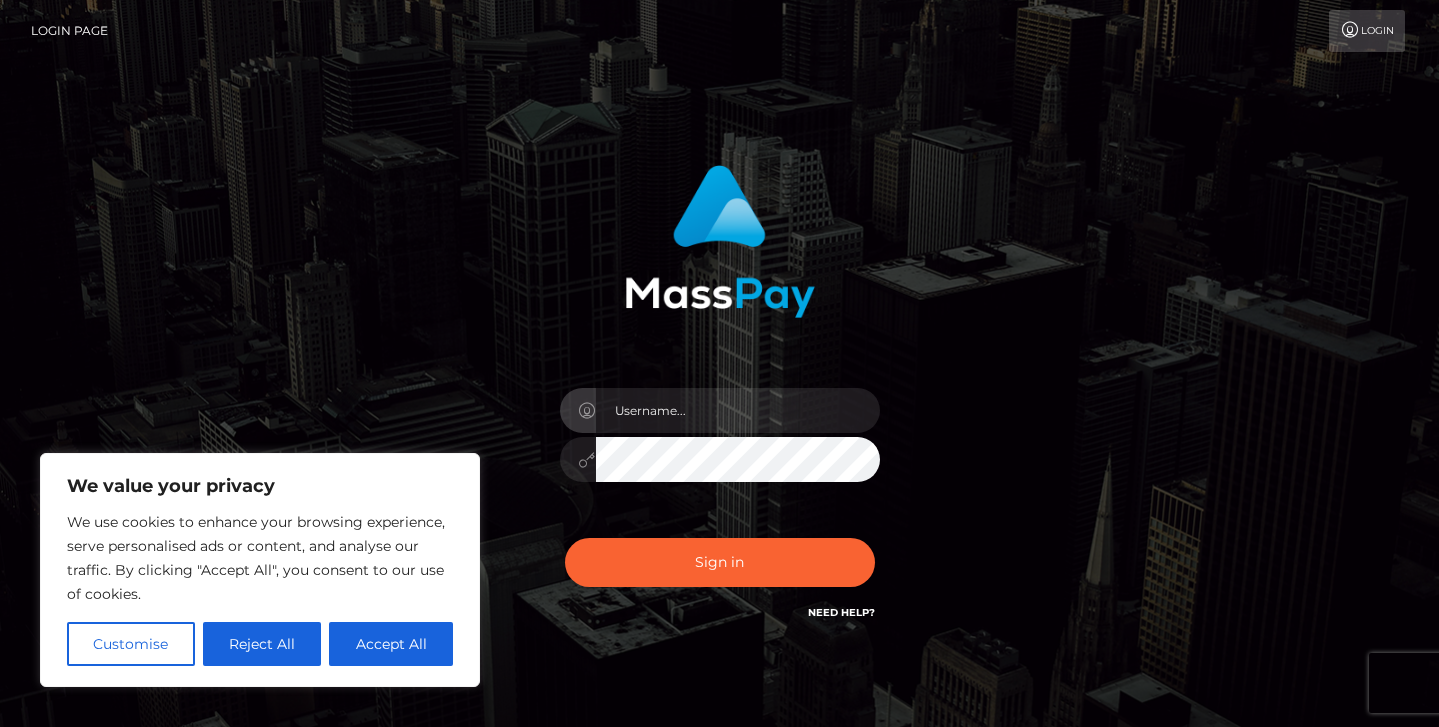 scroll, scrollTop: 0, scrollLeft: 0, axis: both 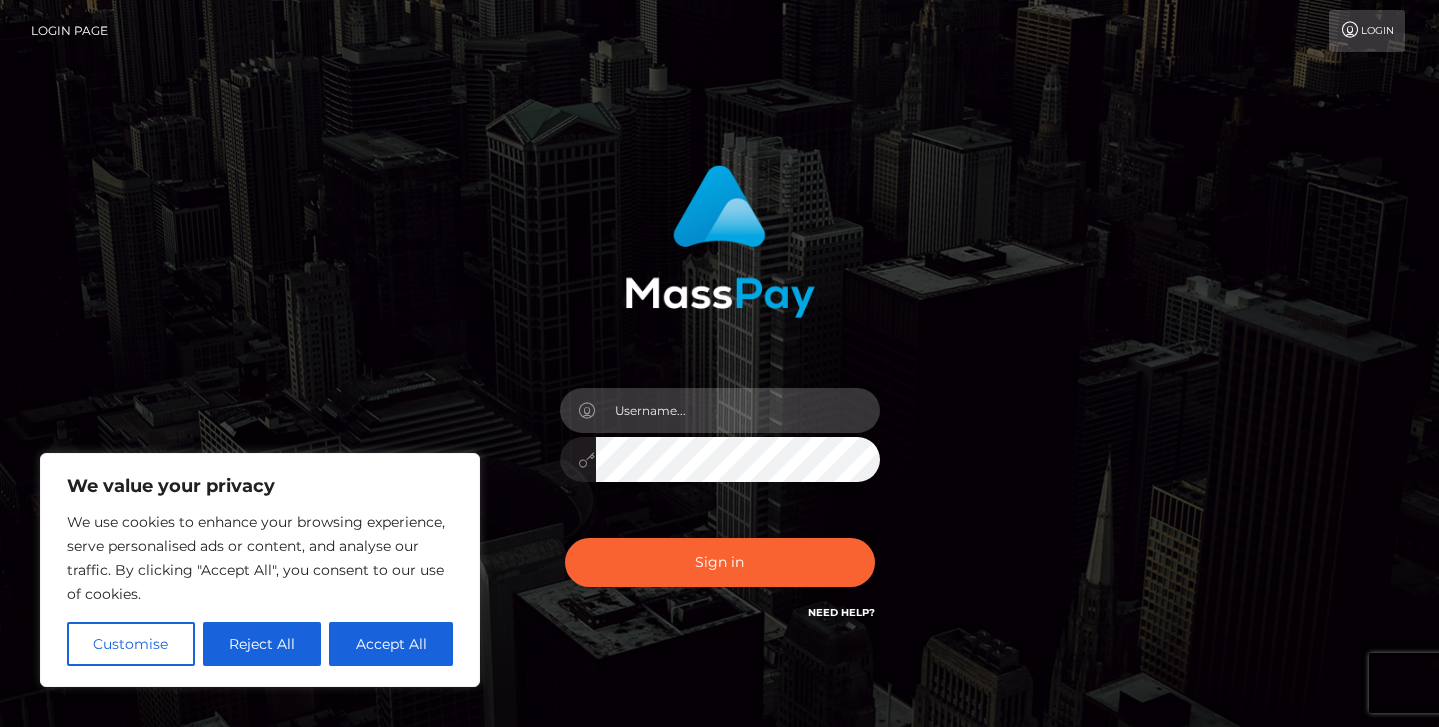 type on "jeremyfeist" 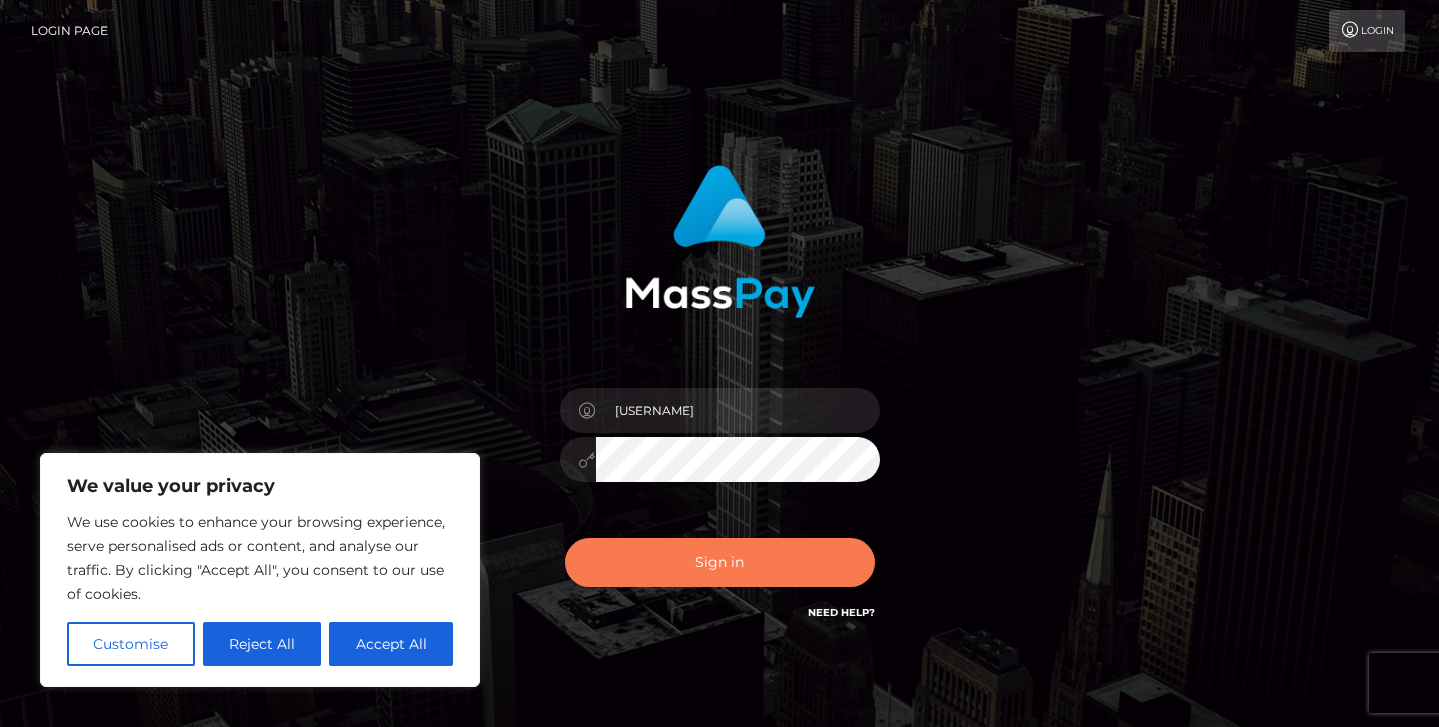 click on "Sign in" at bounding box center [720, 562] 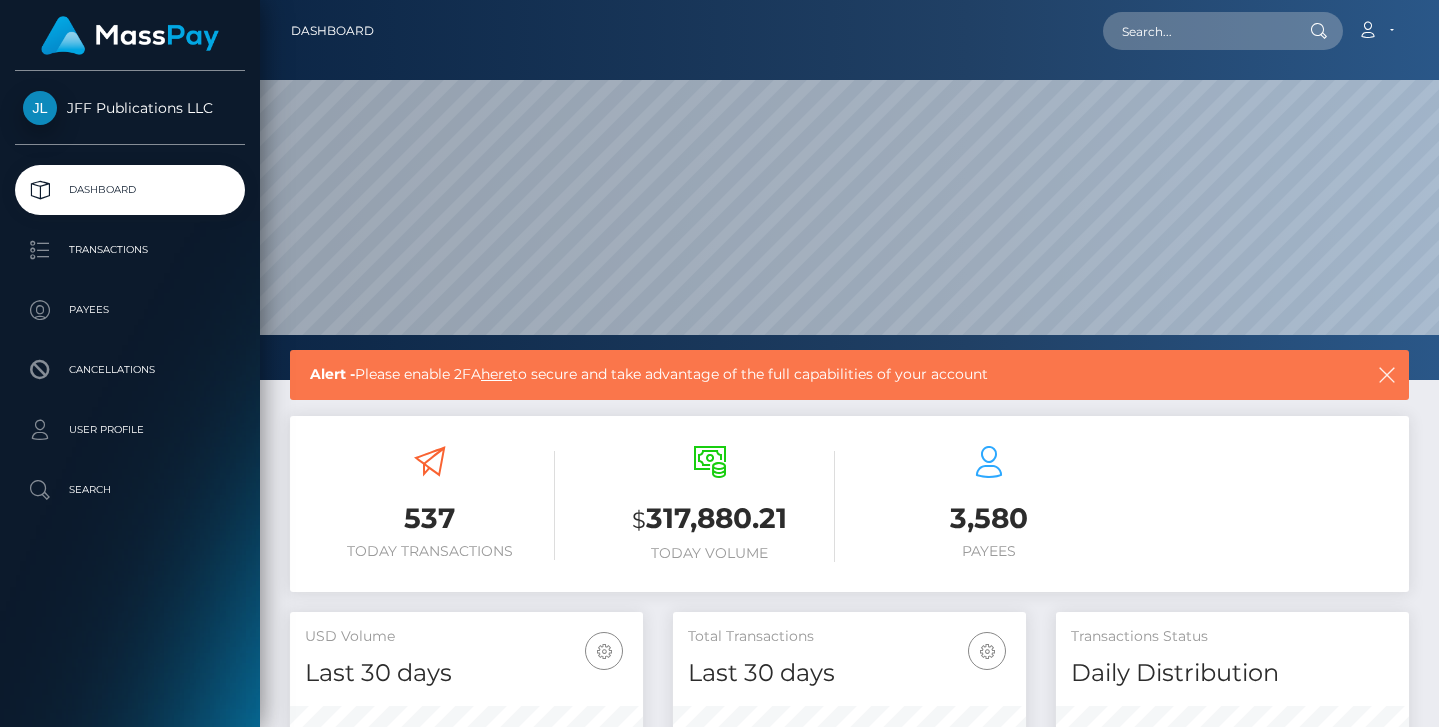 scroll, scrollTop: 0, scrollLeft: 0, axis: both 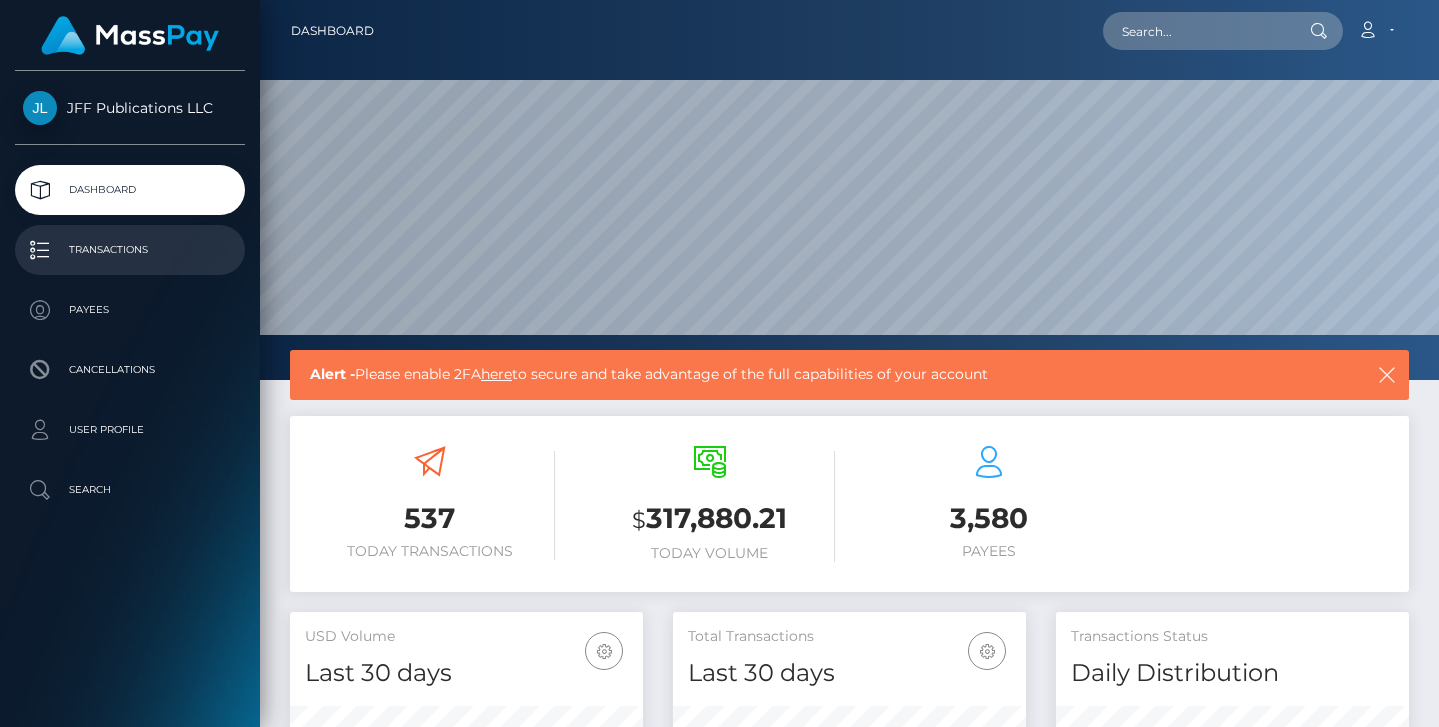 click on "Transactions" at bounding box center (130, 250) 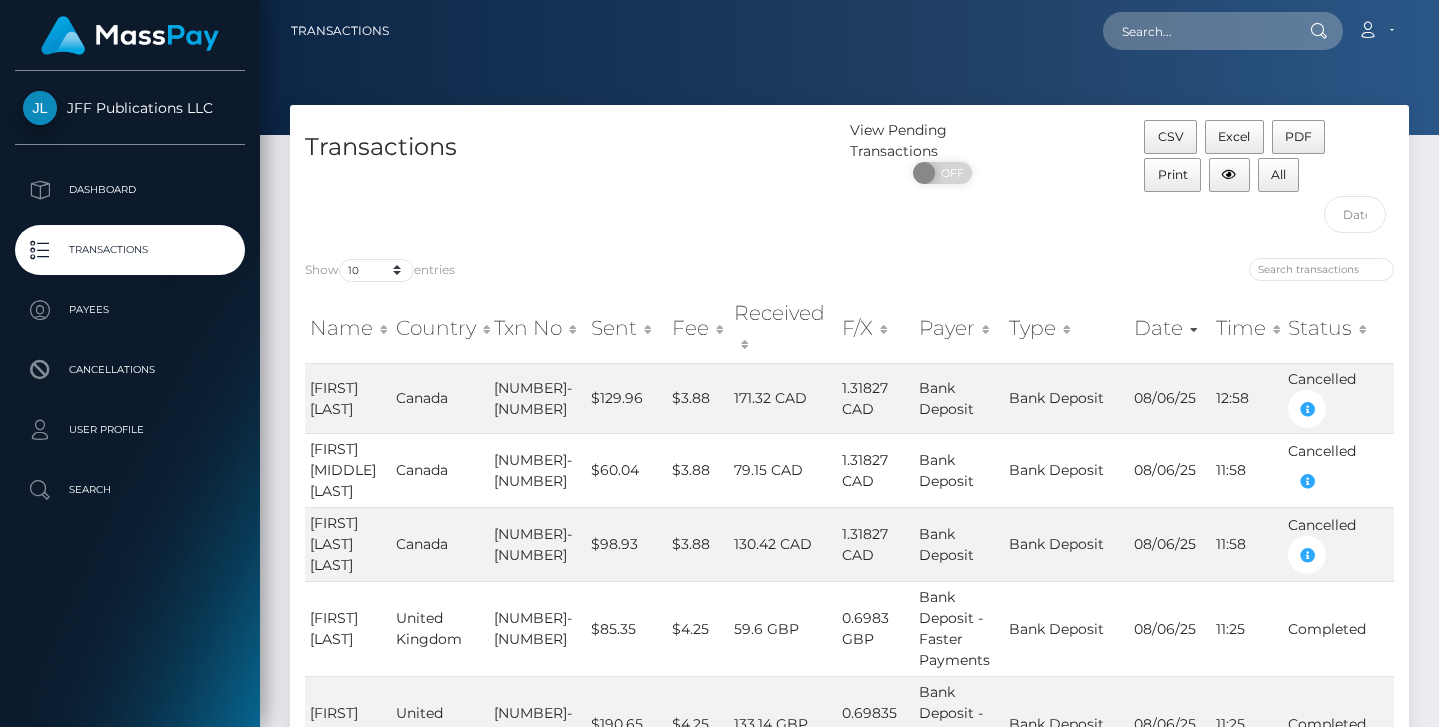 scroll, scrollTop: -1, scrollLeft: 0, axis: vertical 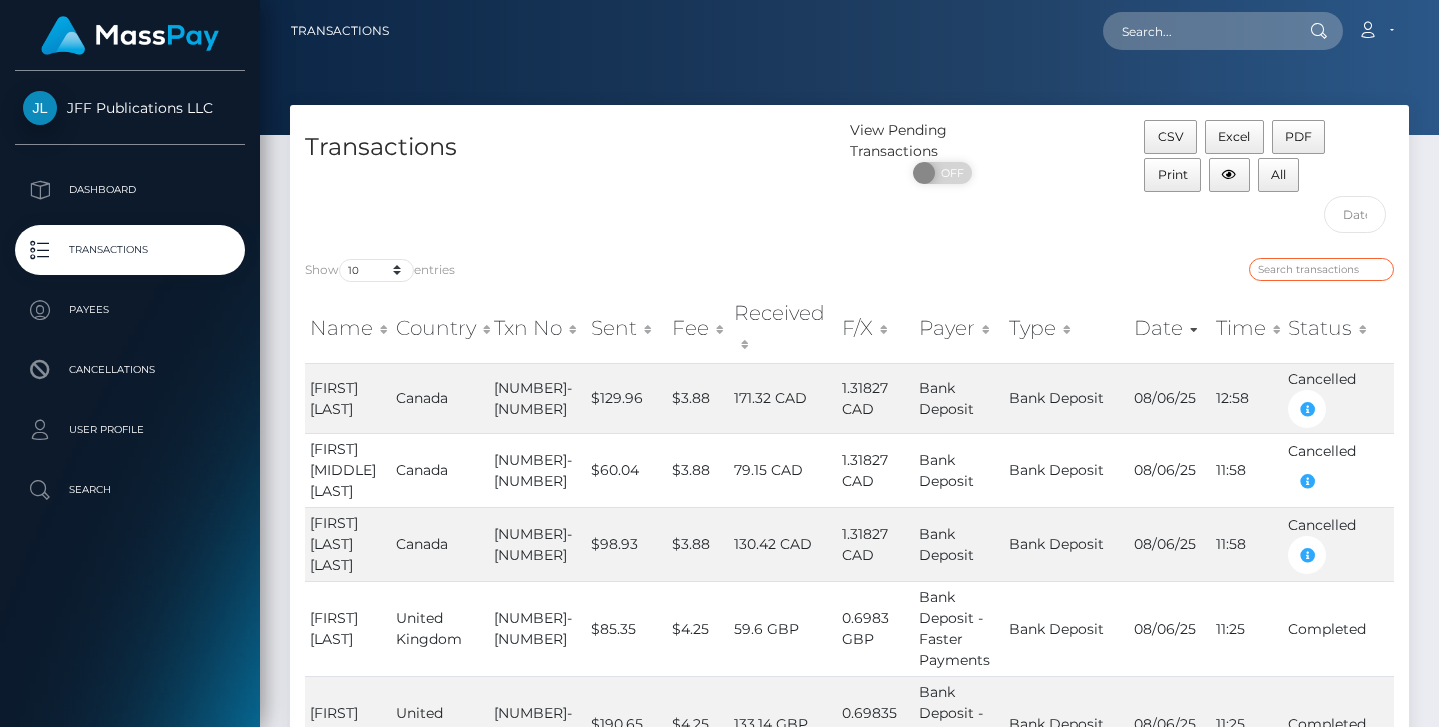 click at bounding box center [1321, 269] 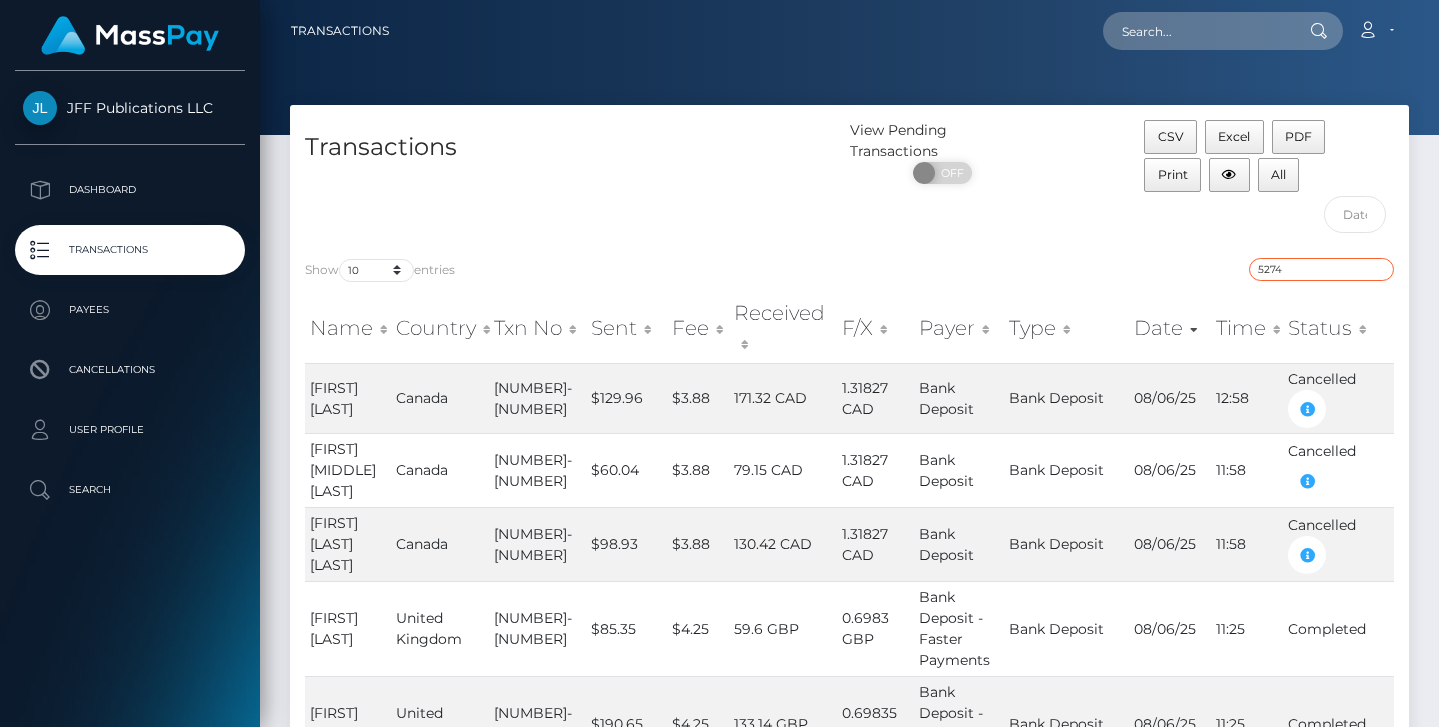 type on "5274" 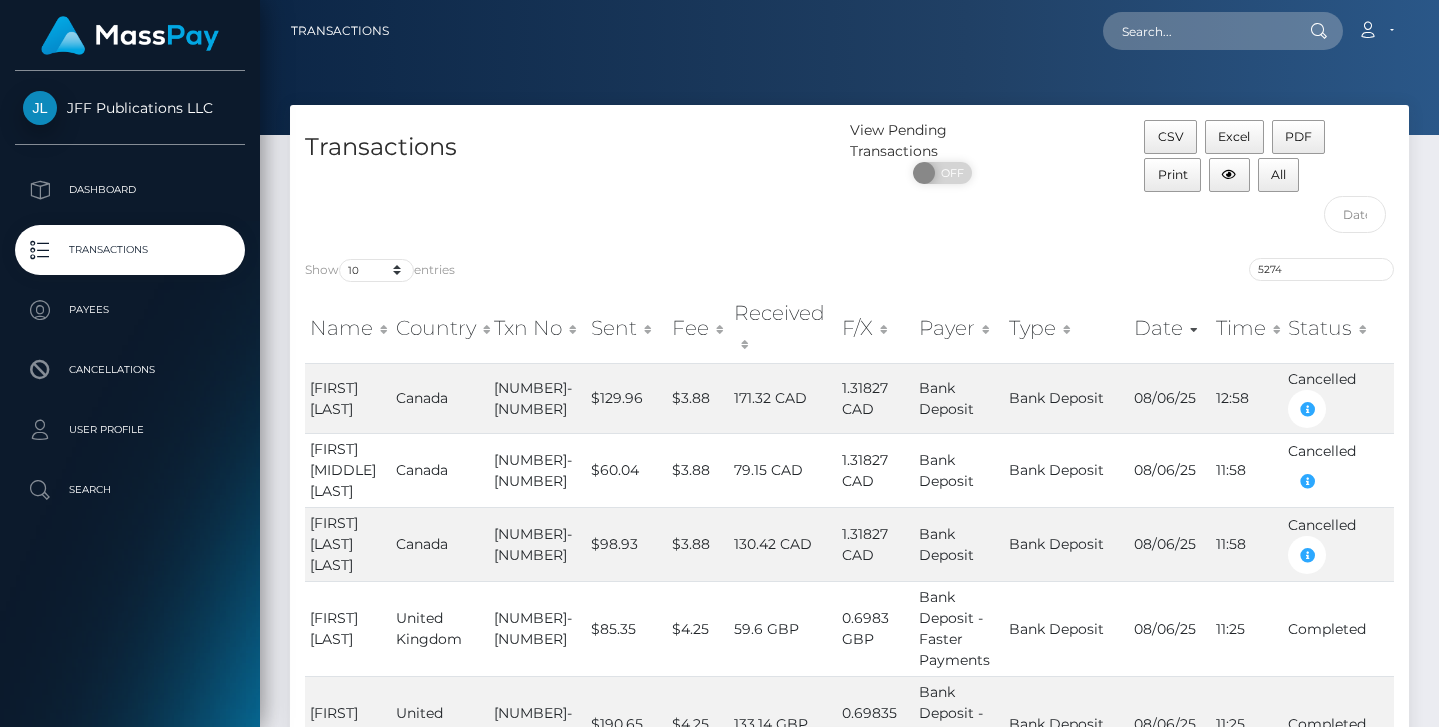 click on "5274" at bounding box center [1130, 272] 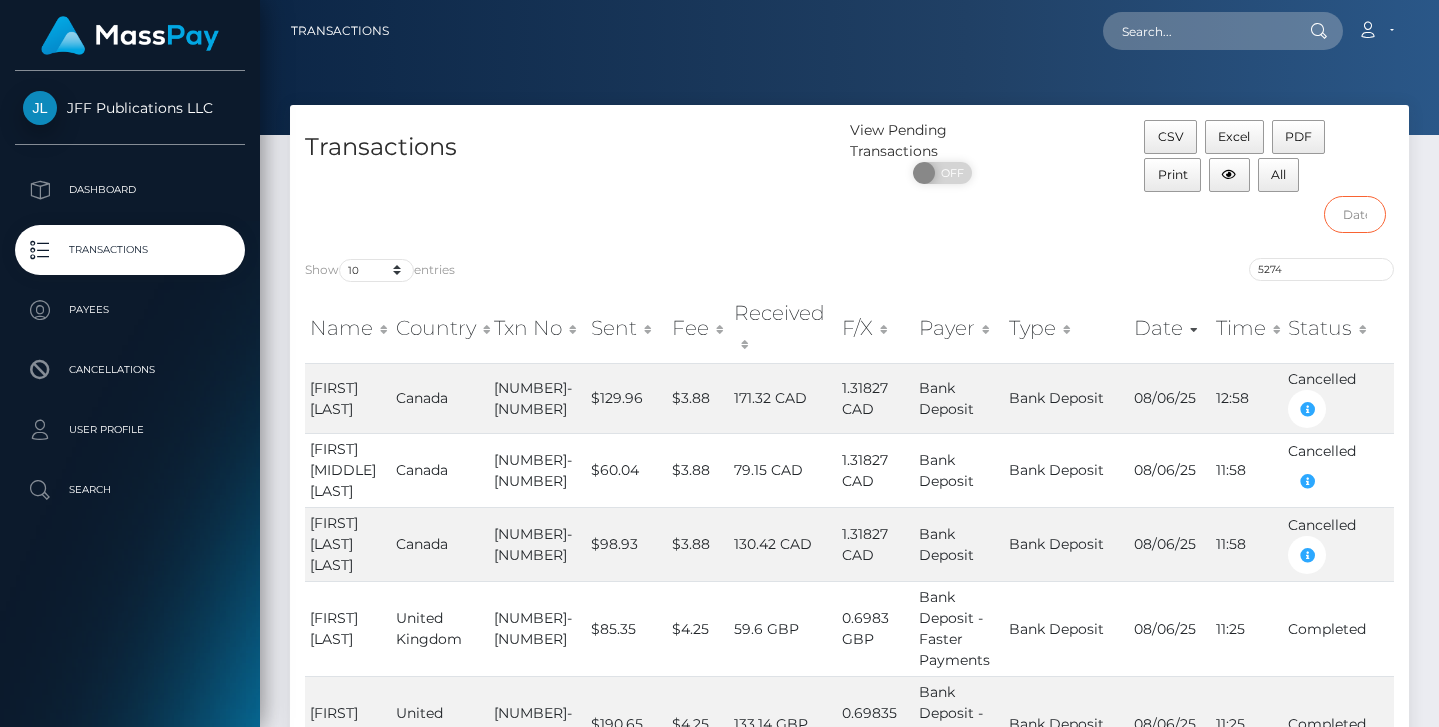 click at bounding box center (1355, 214) 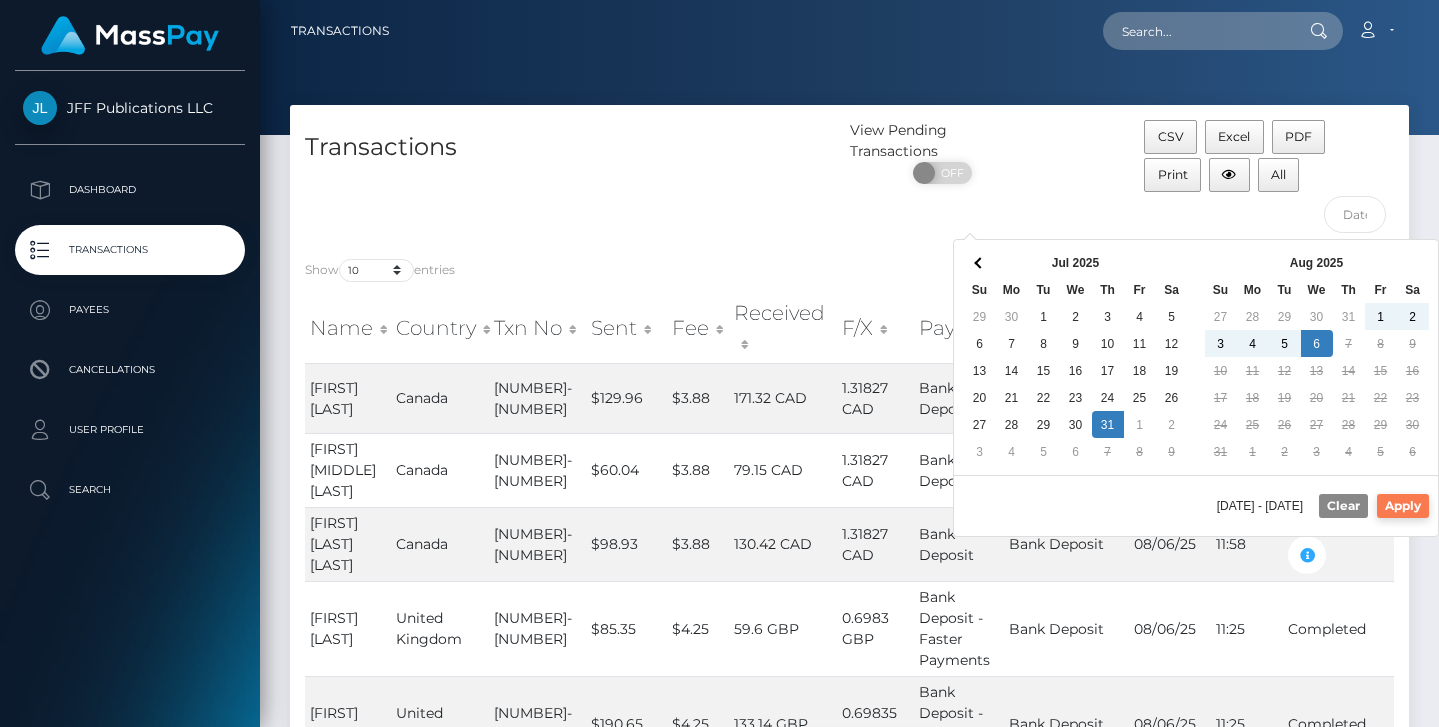 click on "Apply" at bounding box center [1403, 506] 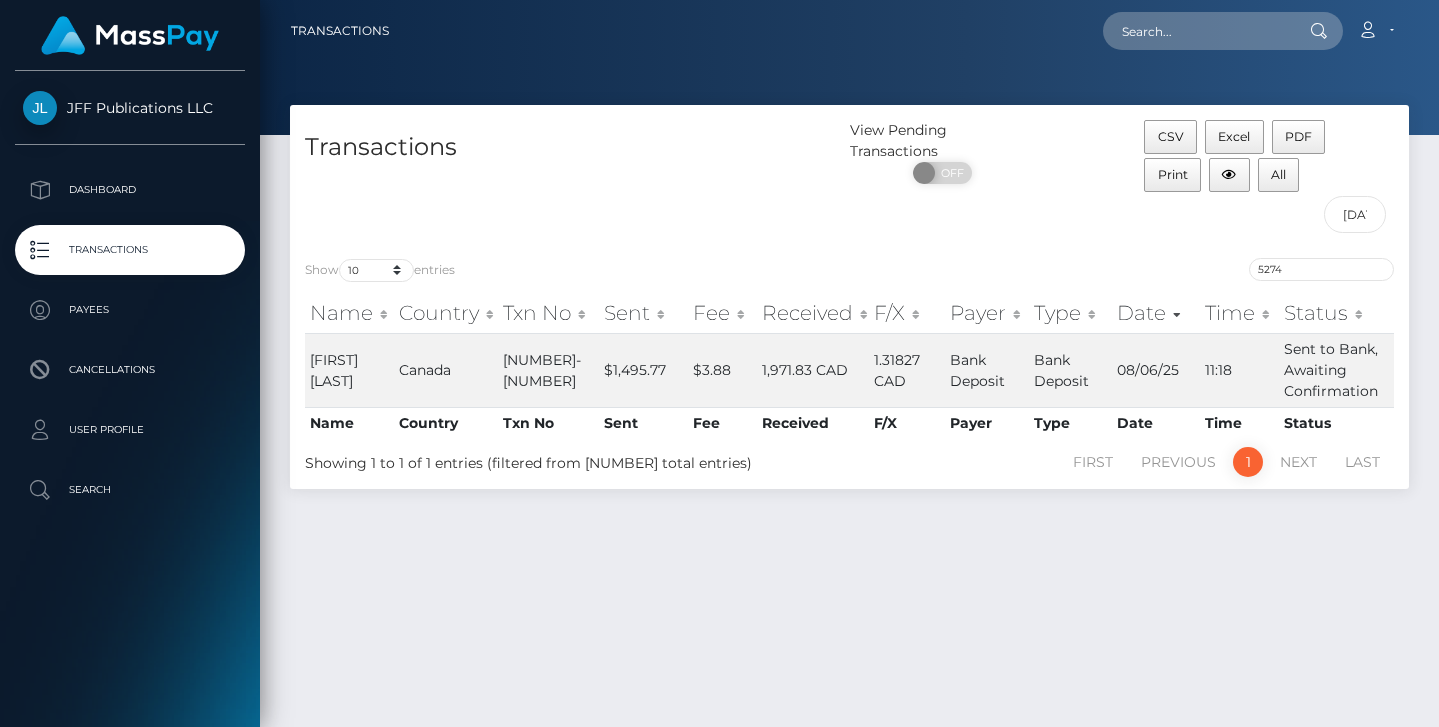 scroll, scrollTop: 0, scrollLeft: 0, axis: both 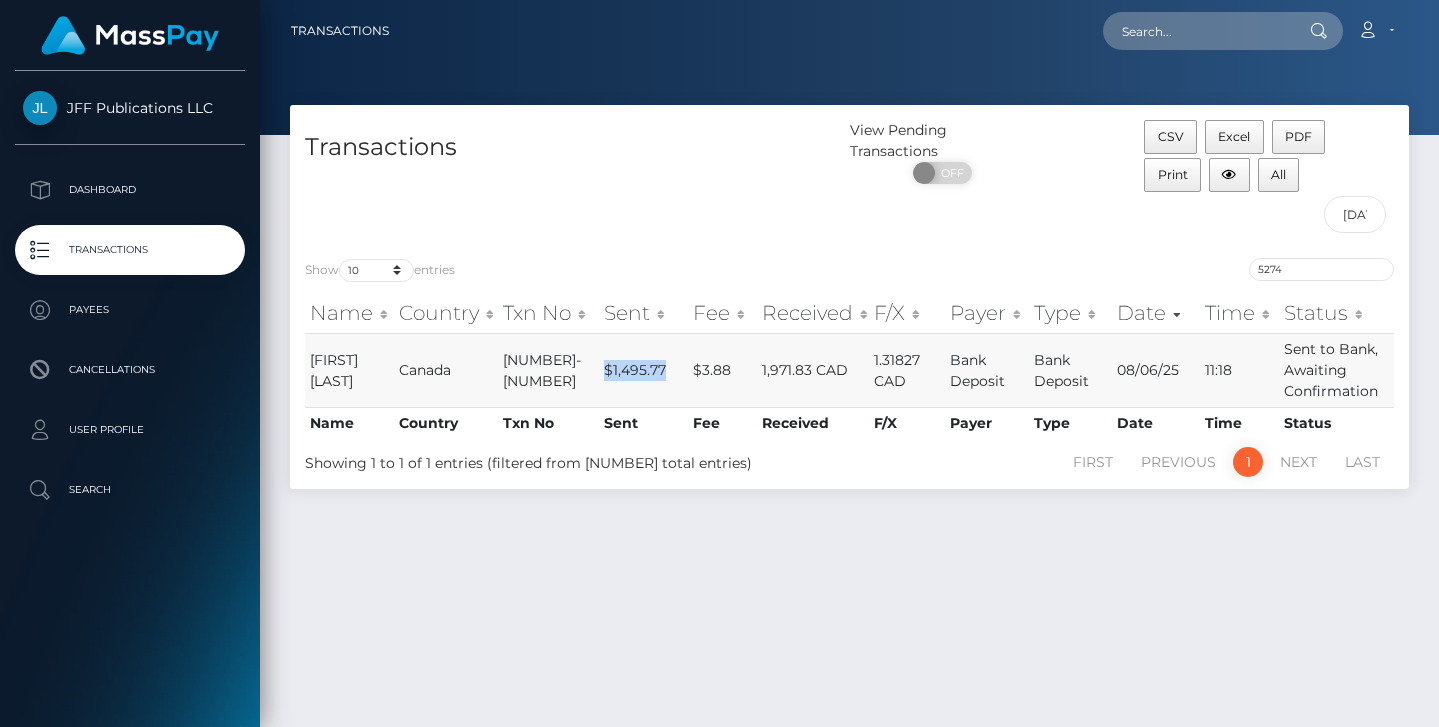 drag, startPoint x: 667, startPoint y: 361, endPoint x: 604, endPoint y: 373, distance: 64.132675 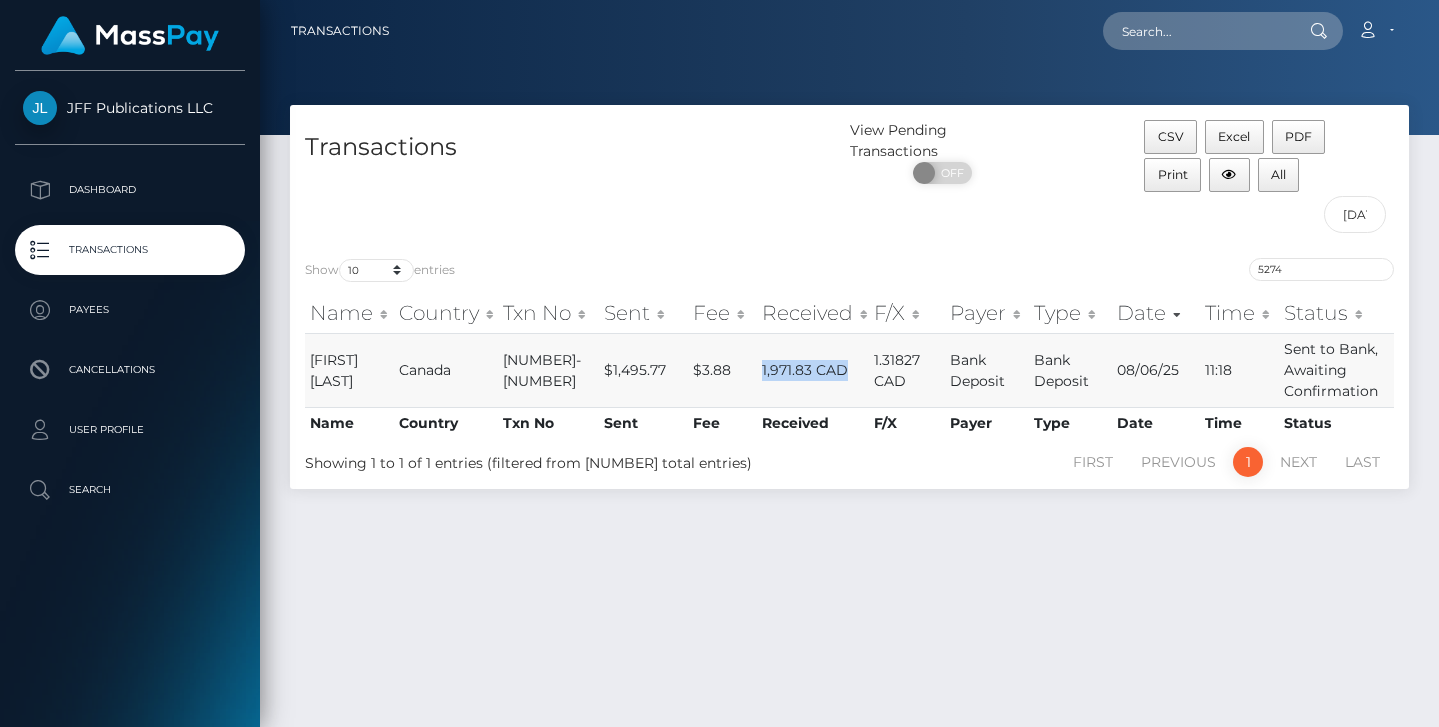 drag, startPoint x: 845, startPoint y: 367, endPoint x: 761, endPoint y: 374, distance: 84.29116 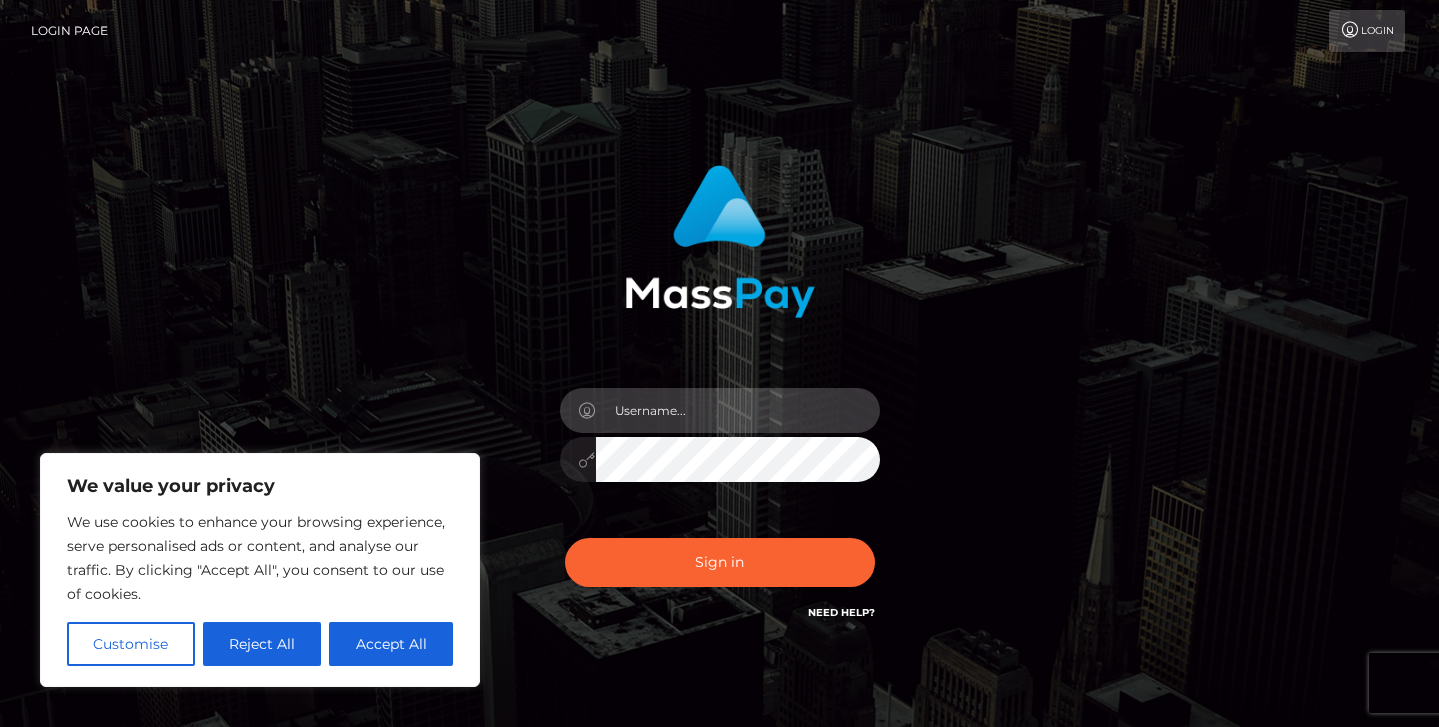 scroll, scrollTop: 0, scrollLeft: 0, axis: both 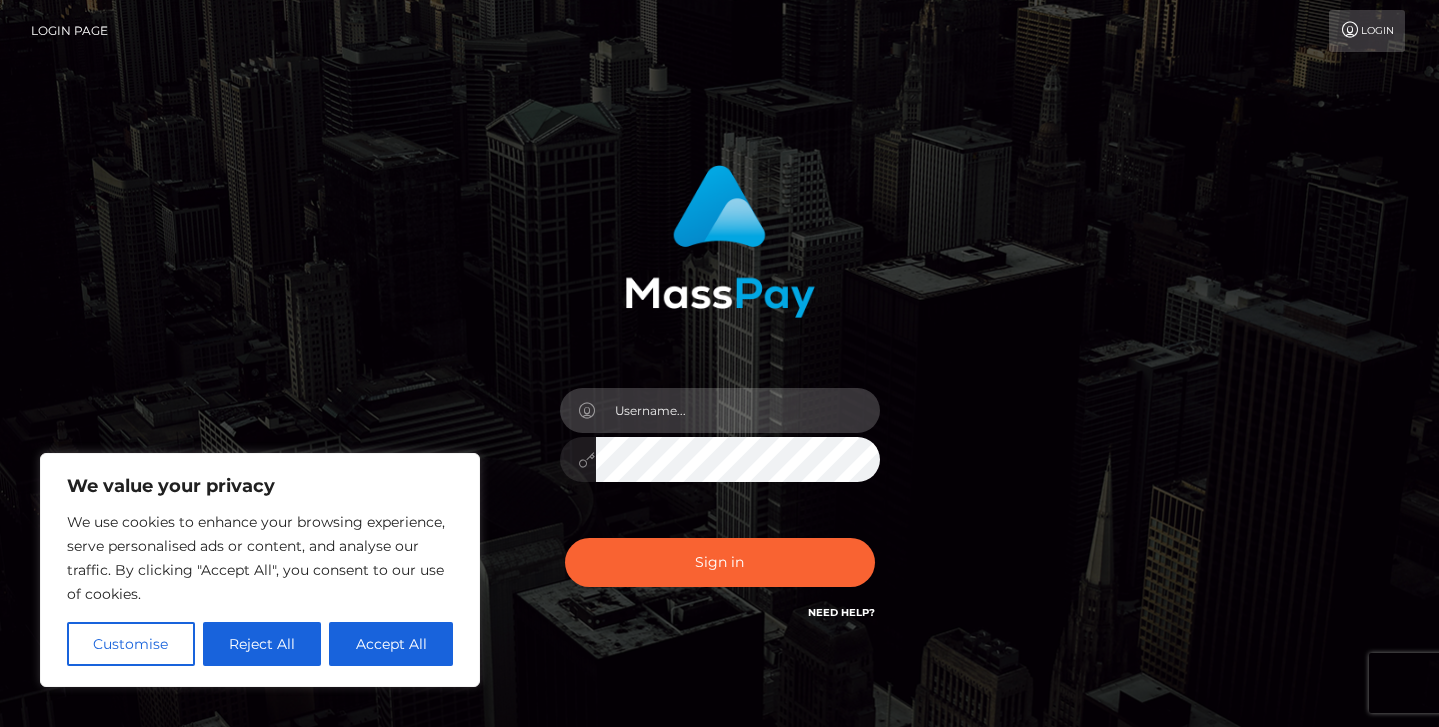 type on "jeremyfeist" 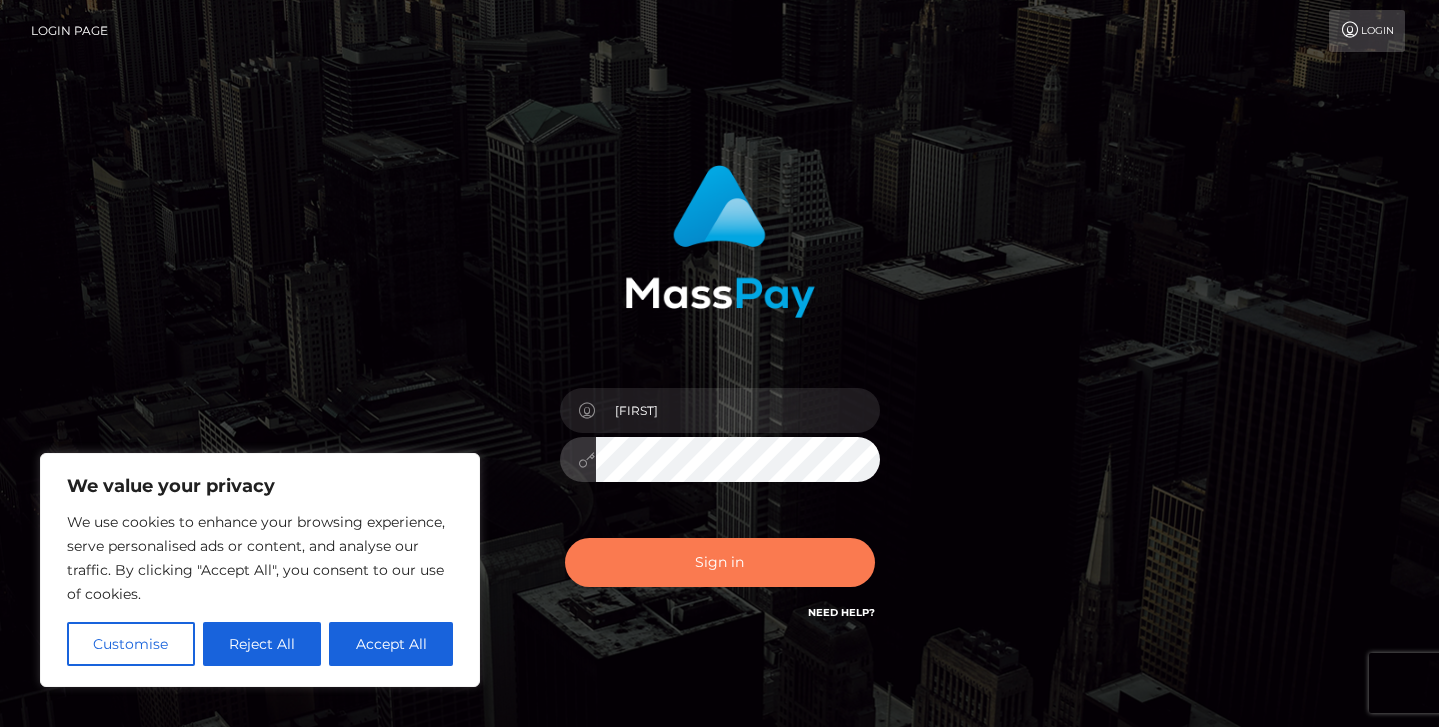 click on "Sign in" at bounding box center [720, 562] 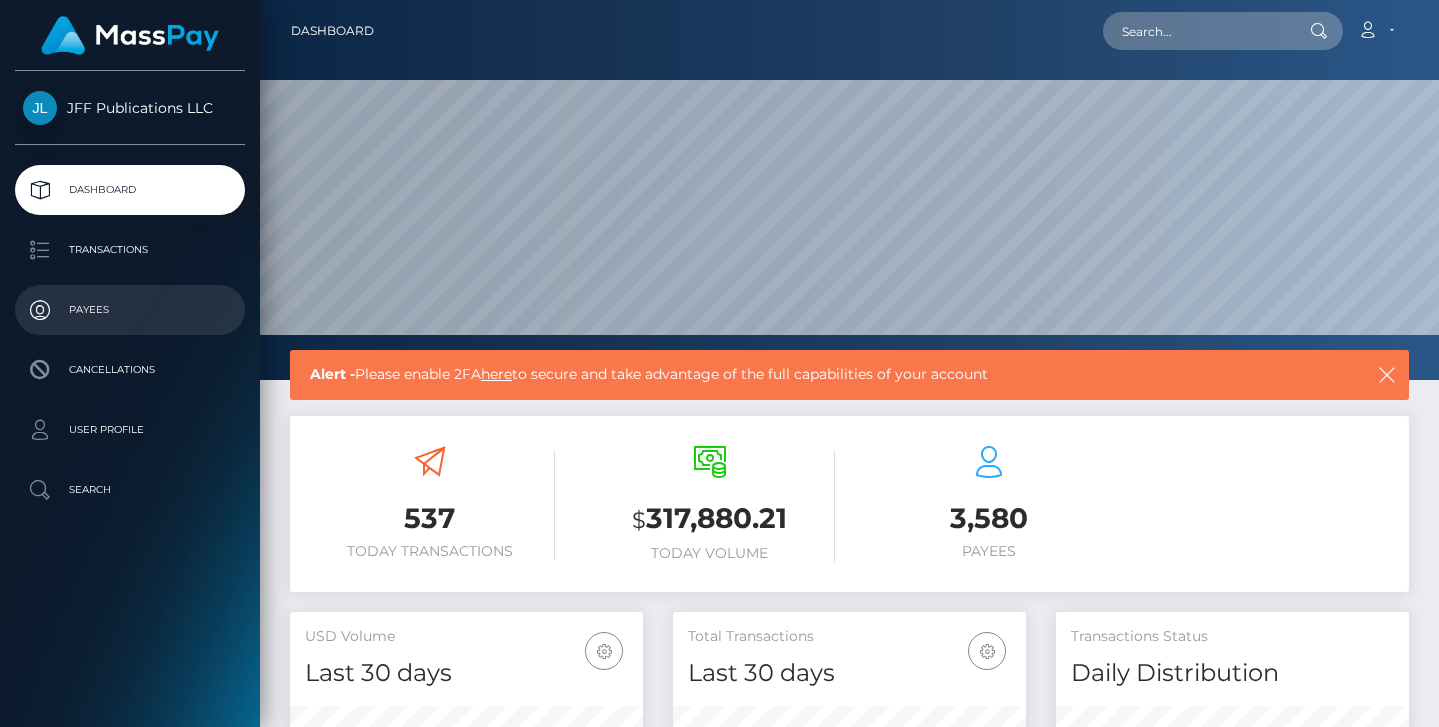 scroll, scrollTop: 0, scrollLeft: 0, axis: both 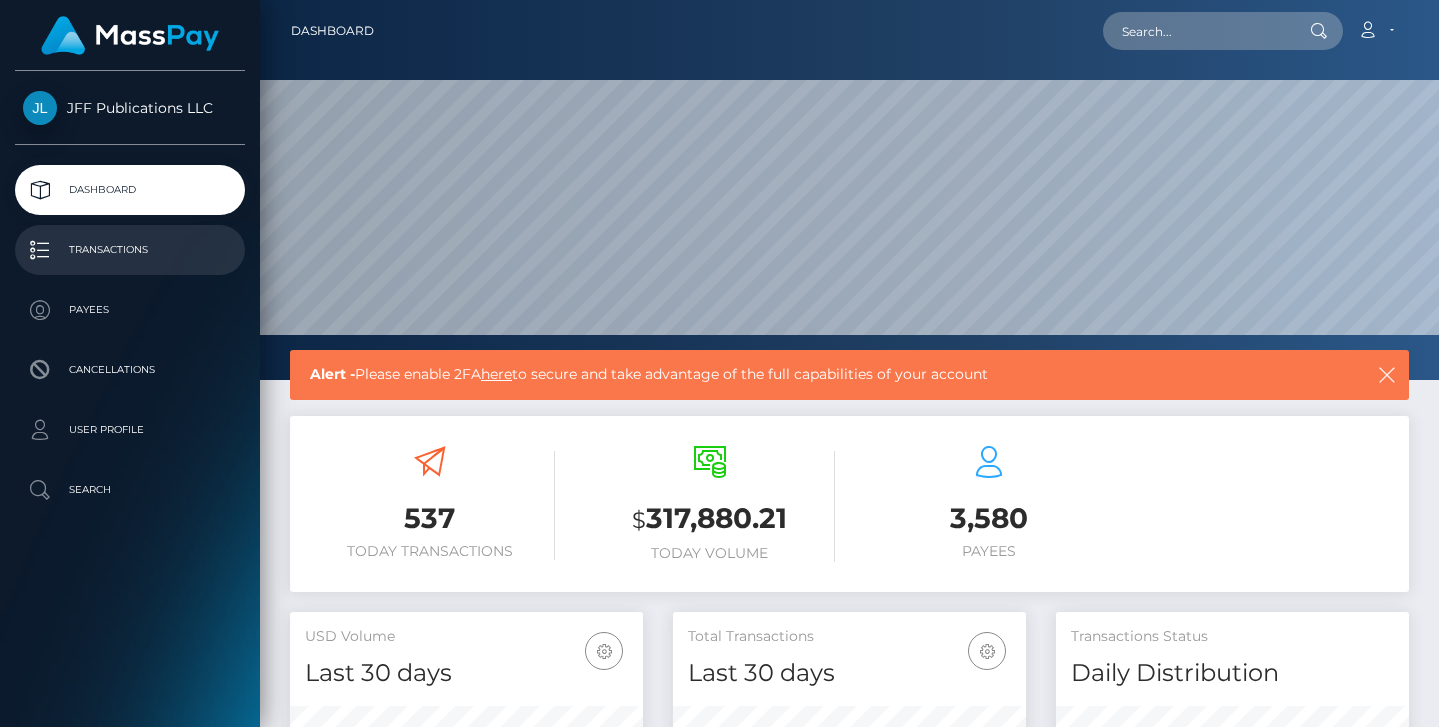 click on "Transactions" at bounding box center [130, 250] 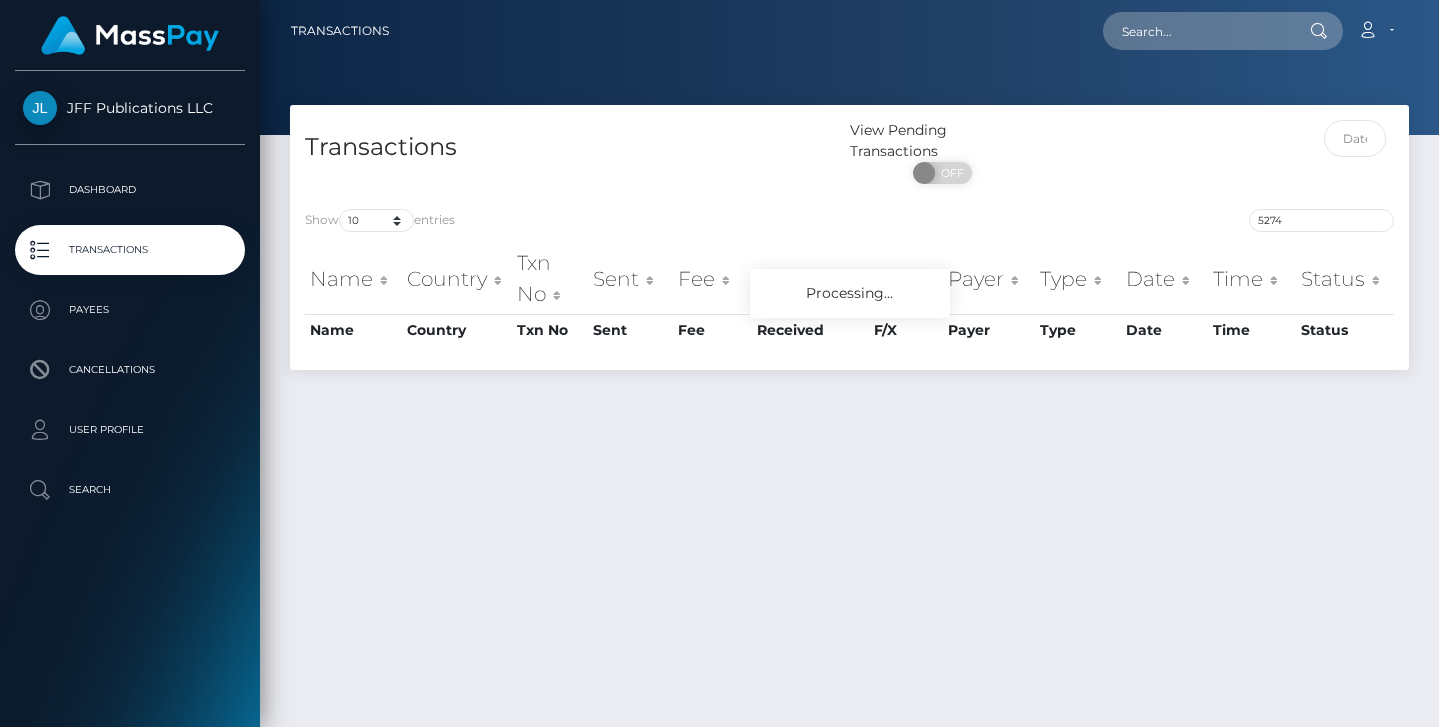 scroll, scrollTop: 0, scrollLeft: 0, axis: both 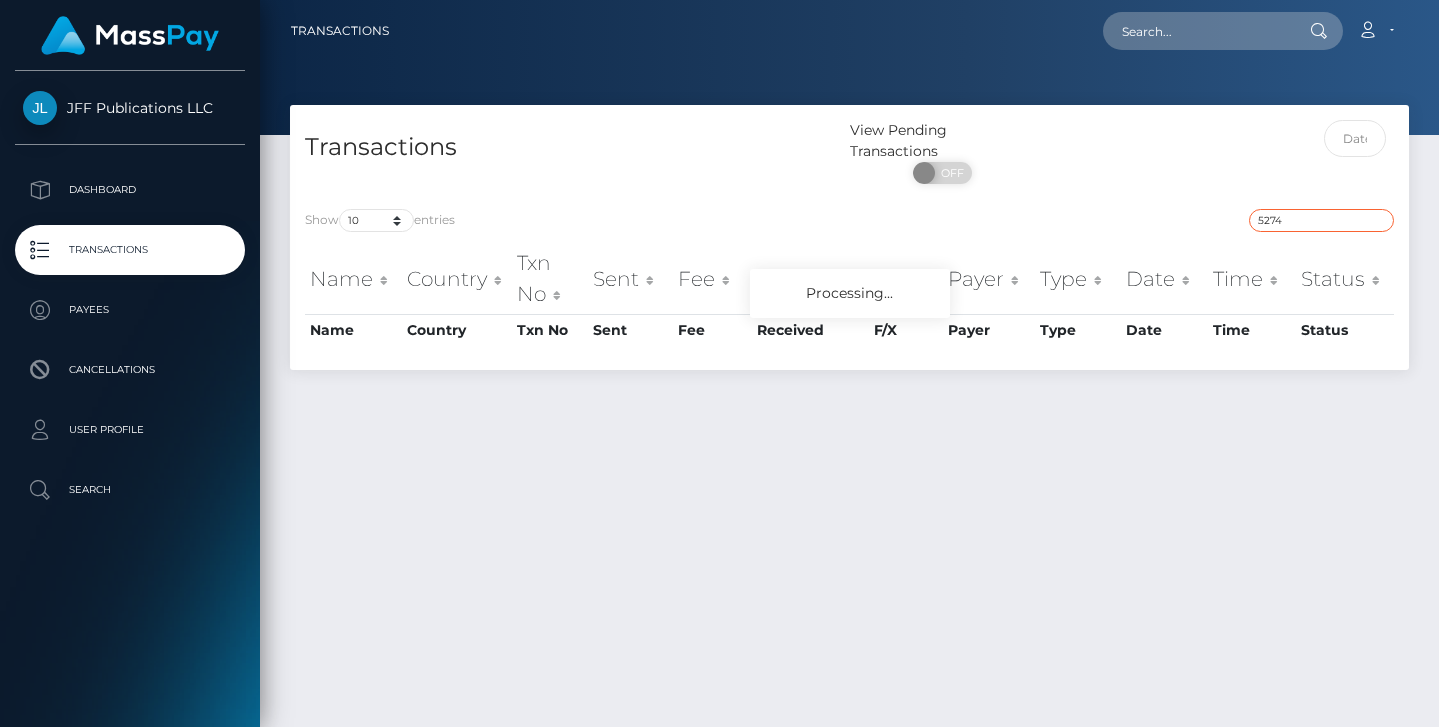 click on "5274" at bounding box center [1321, 220] 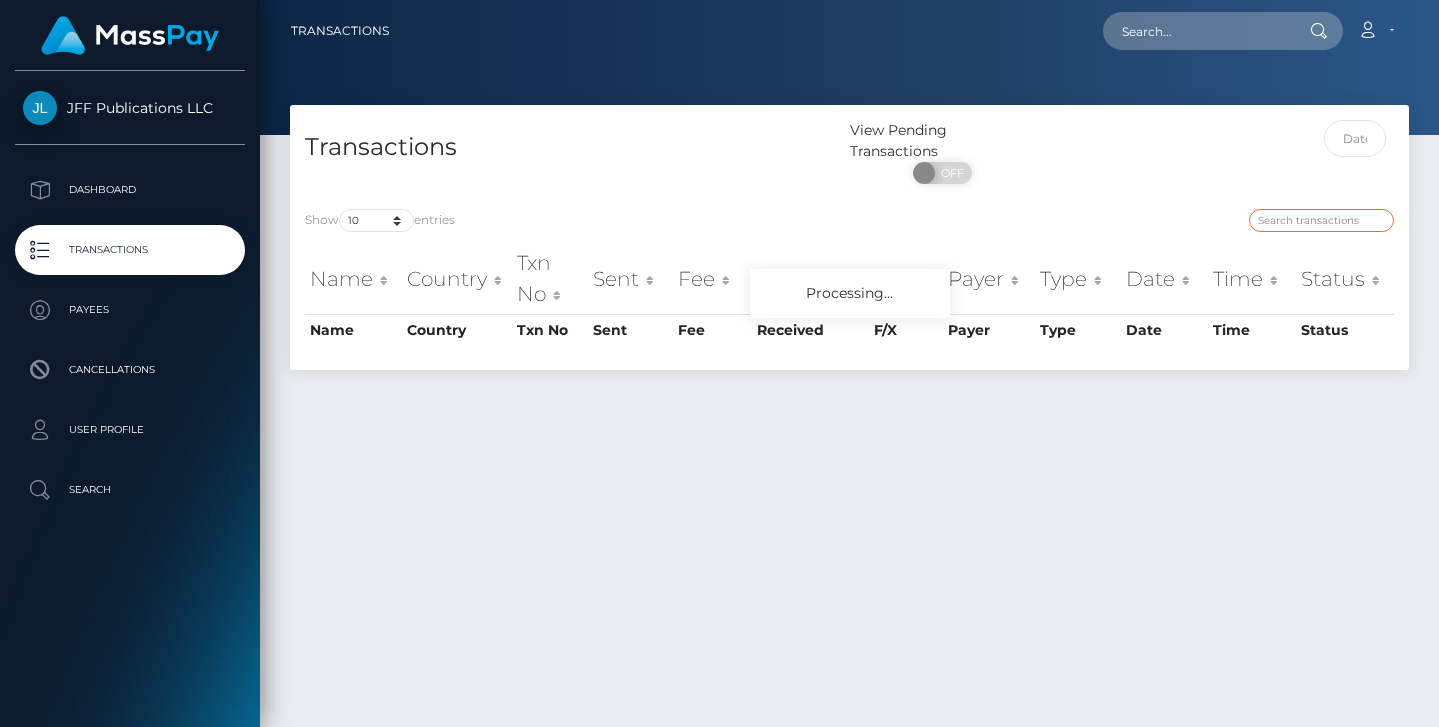 type 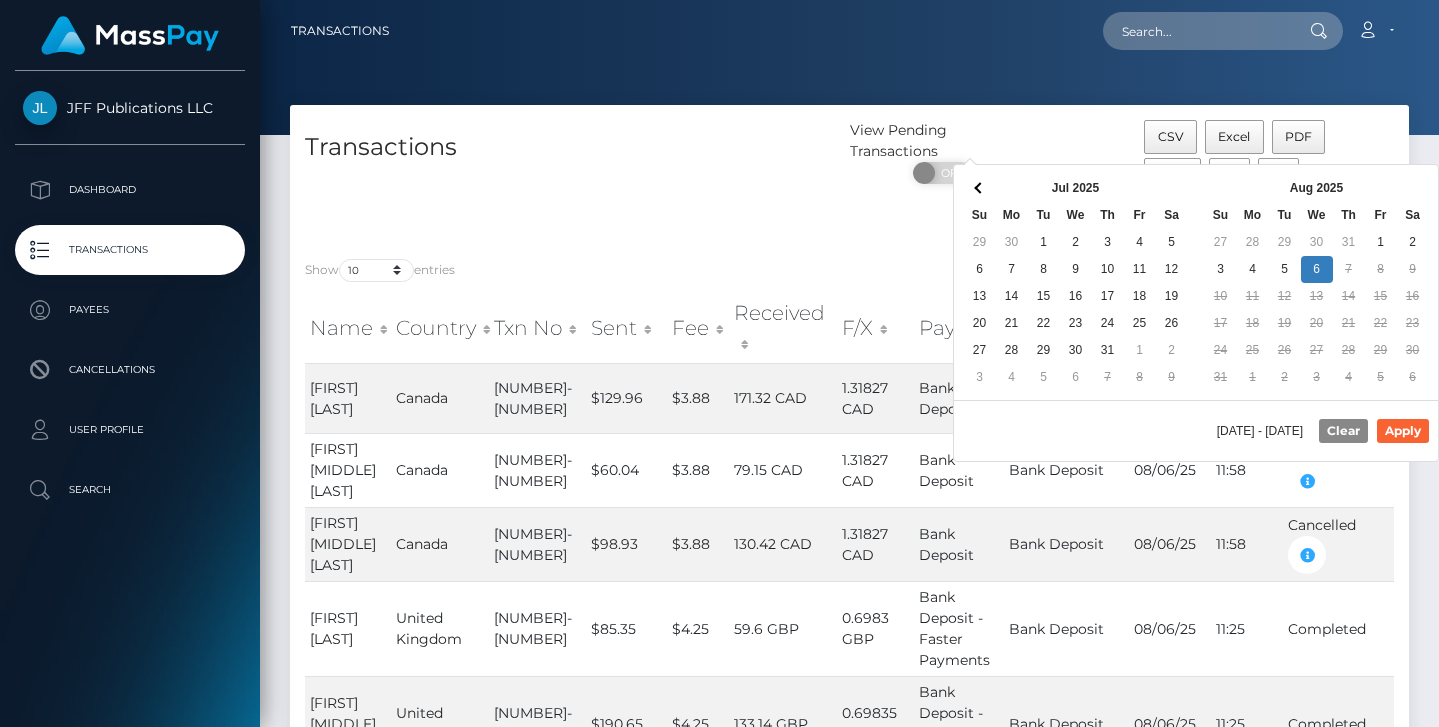 click on "CSV   Excel   PDF   Print     All" at bounding box center [1269, 181] 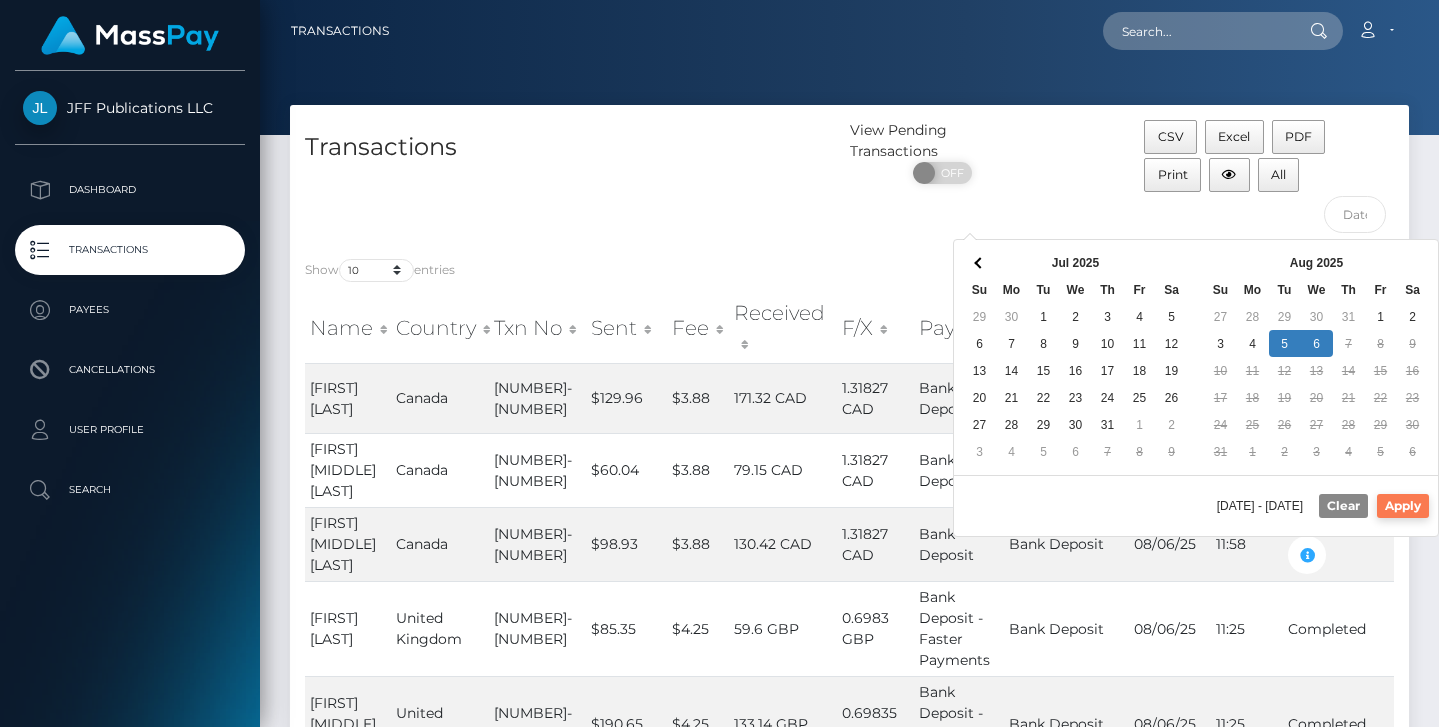 click on "Apply" at bounding box center (1403, 506) 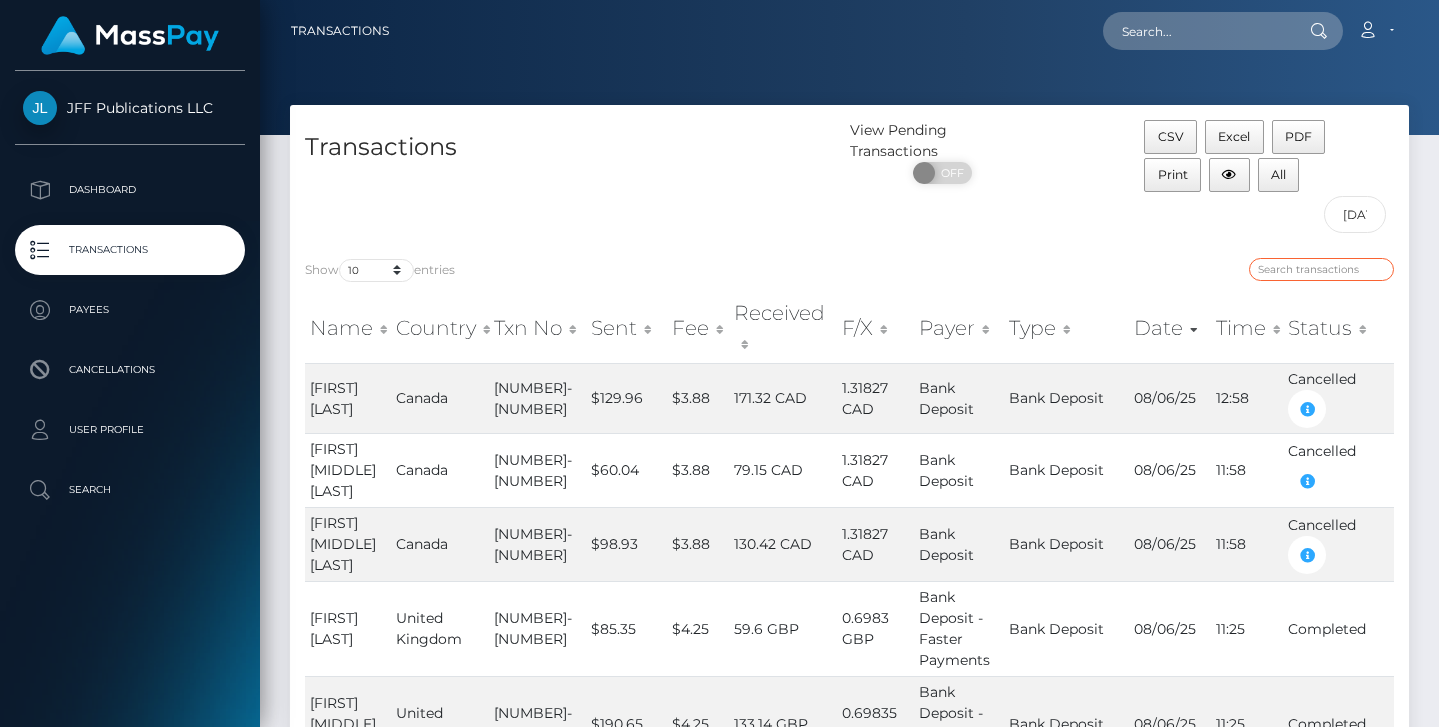 click at bounding box center [1321, 269] 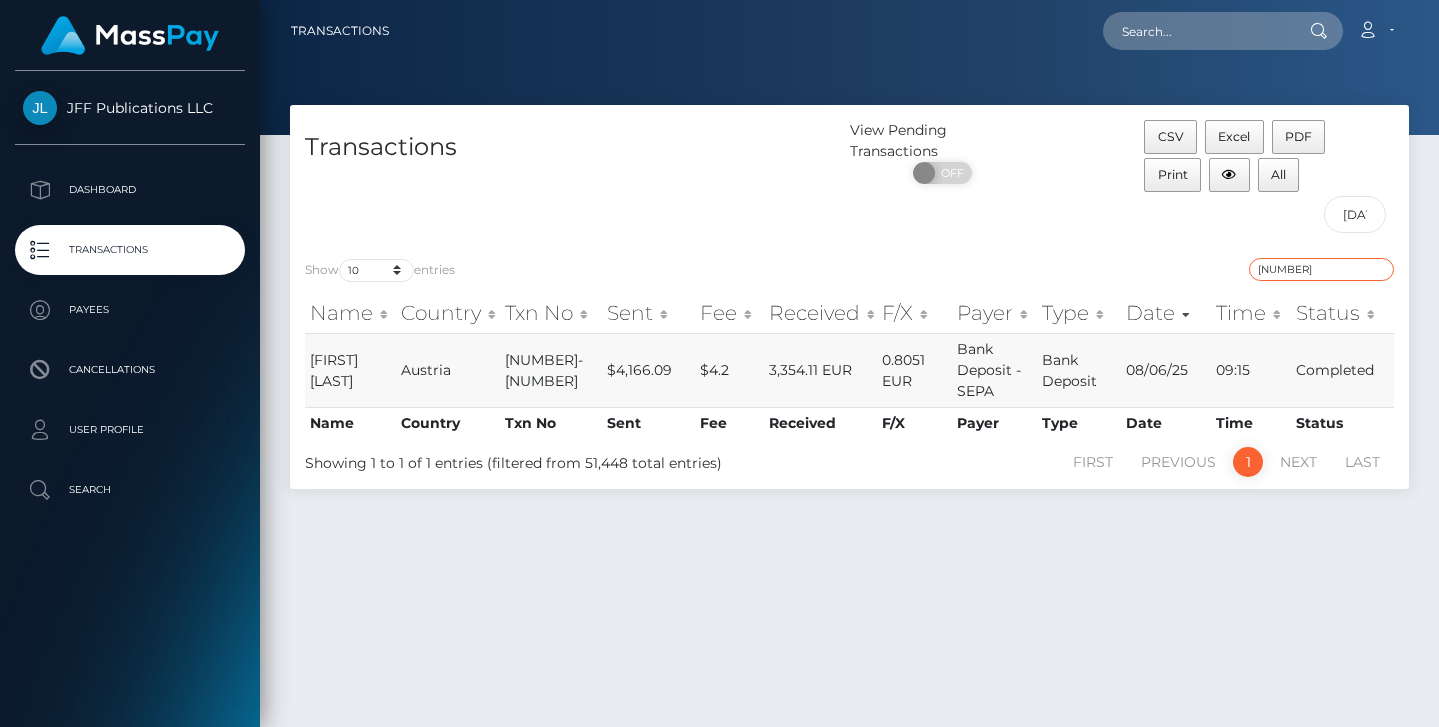 type on "2263144" 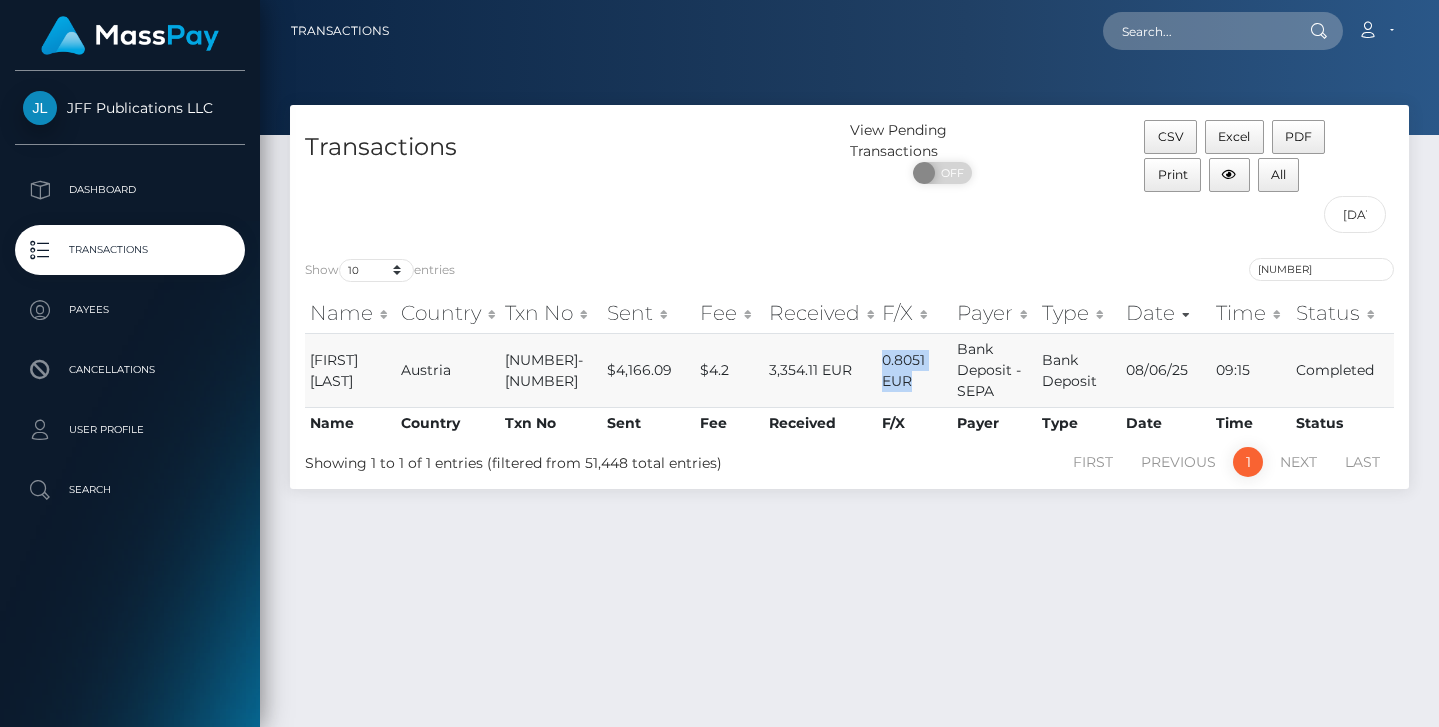 drag, startPoint x: 930, startPoint y: 382, endPoint x: 891, endPoint y: 361, distance: 44.294468 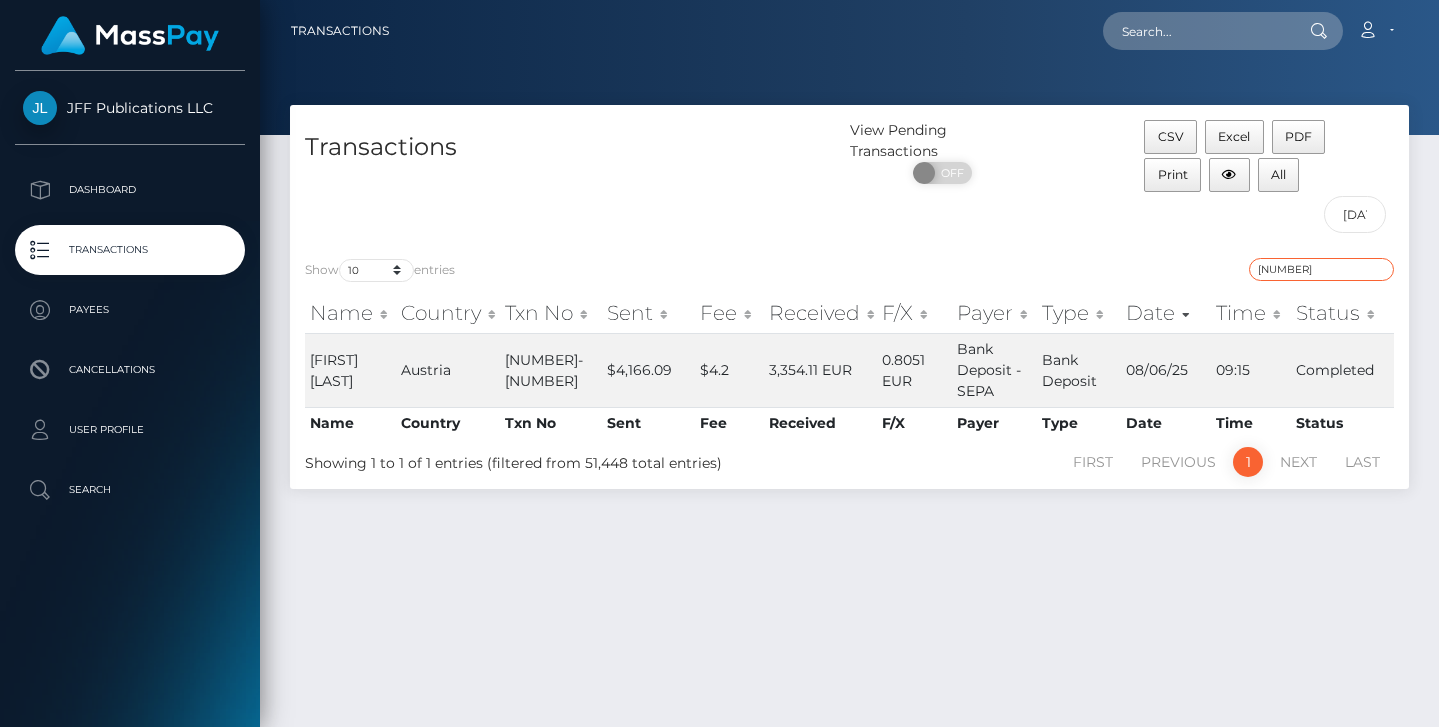 click on "2263144" at bounding box center (1321, 269) 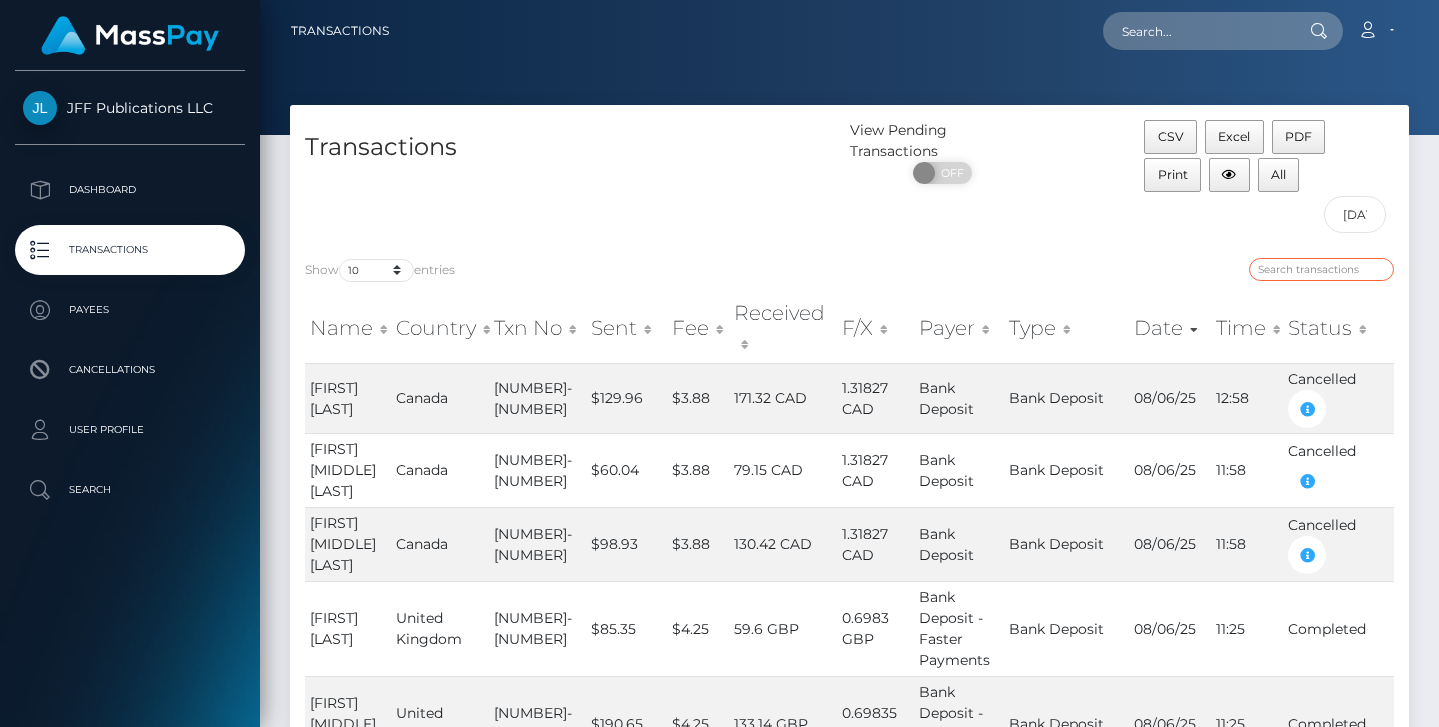 paste on "2405989" 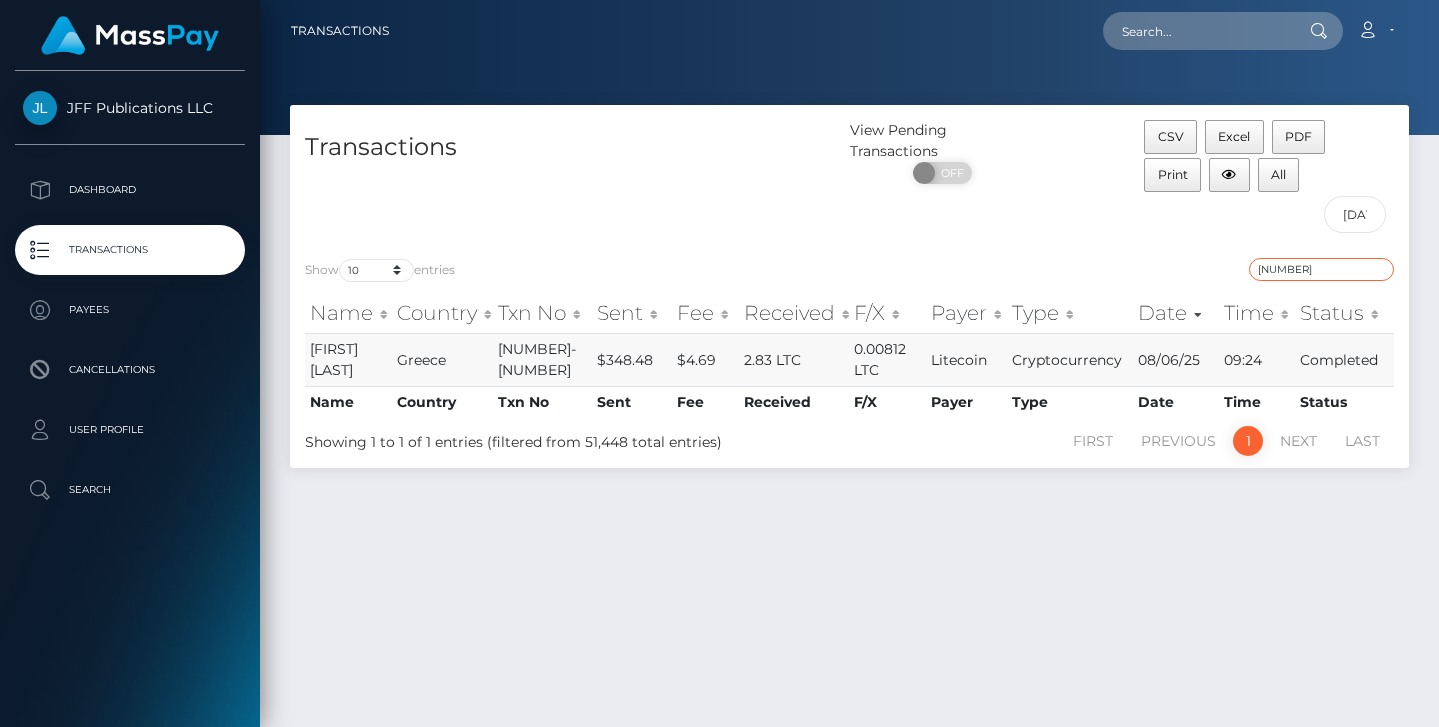 type on "2405989" 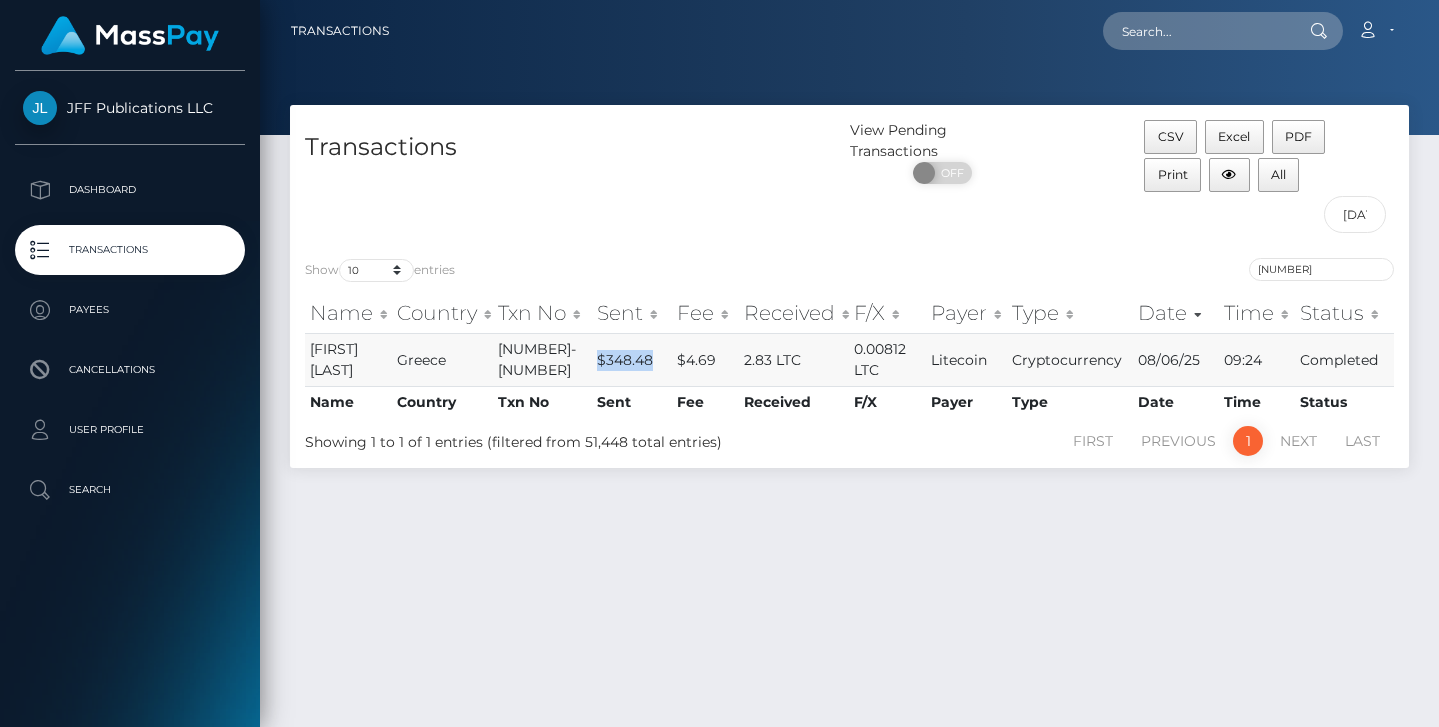 drag, startPoint x: 649, startPoint y: 361, endPoint x: 598, endPoint y: 360, distance: 51.009804 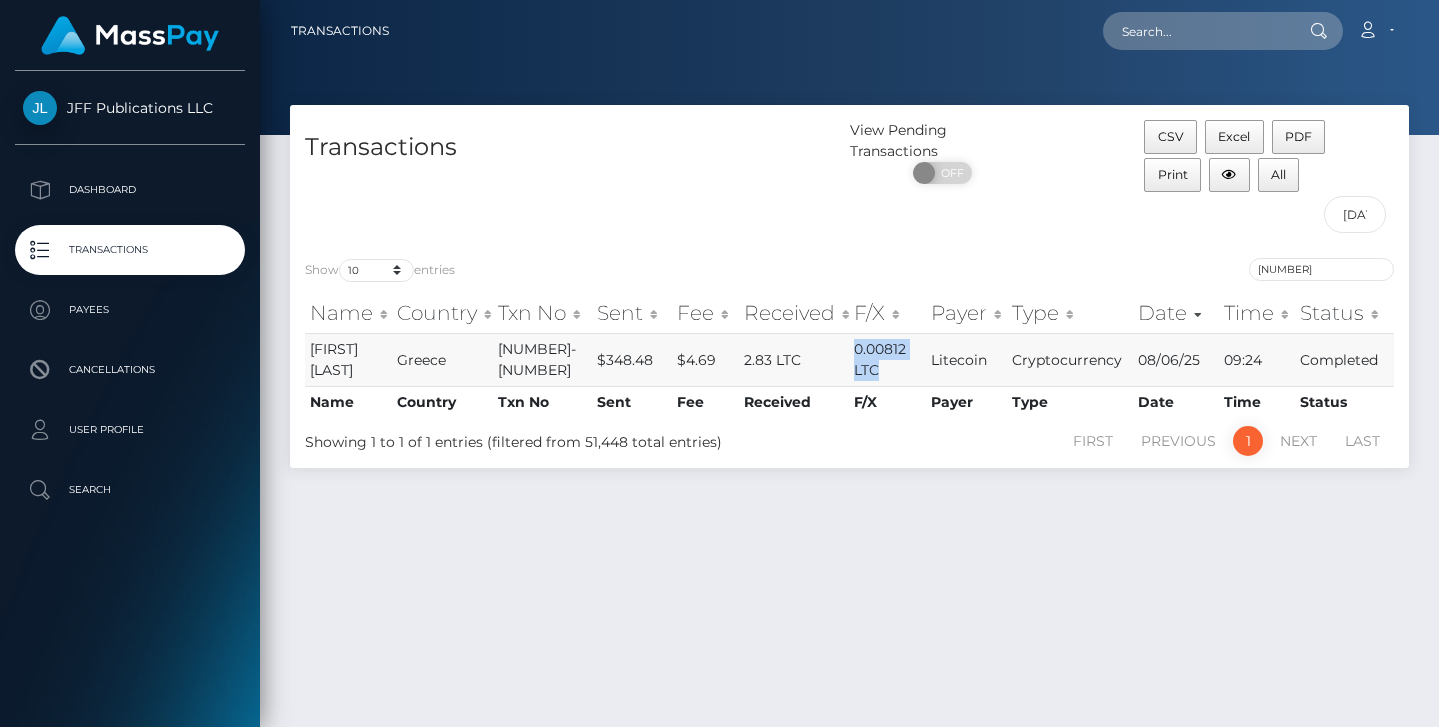 drag, startPoint x: 895, startPoint y: 367, endPoint x: 852, endPoint y: 354, distance: 44.922153 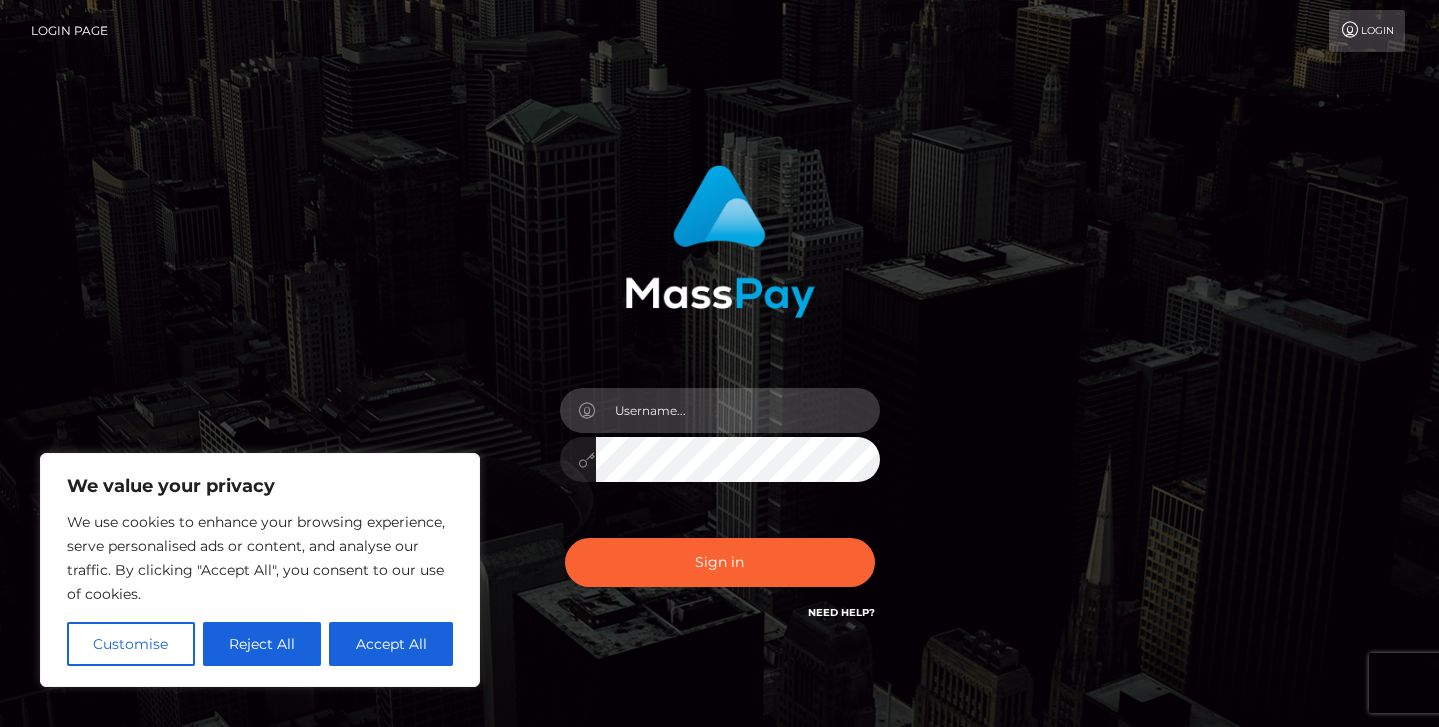 scroll, scrollTop: 0, scrollLeft: 0, axis: both 